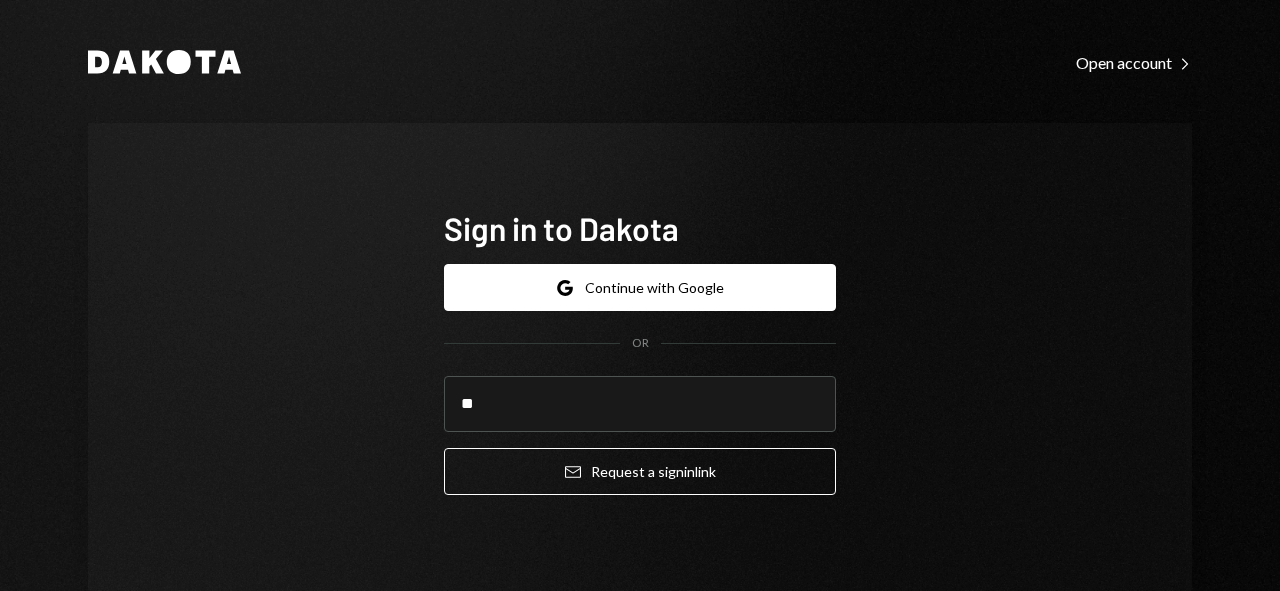 scroll, scrollTop: 0, scrollLeft: 0, axis: both 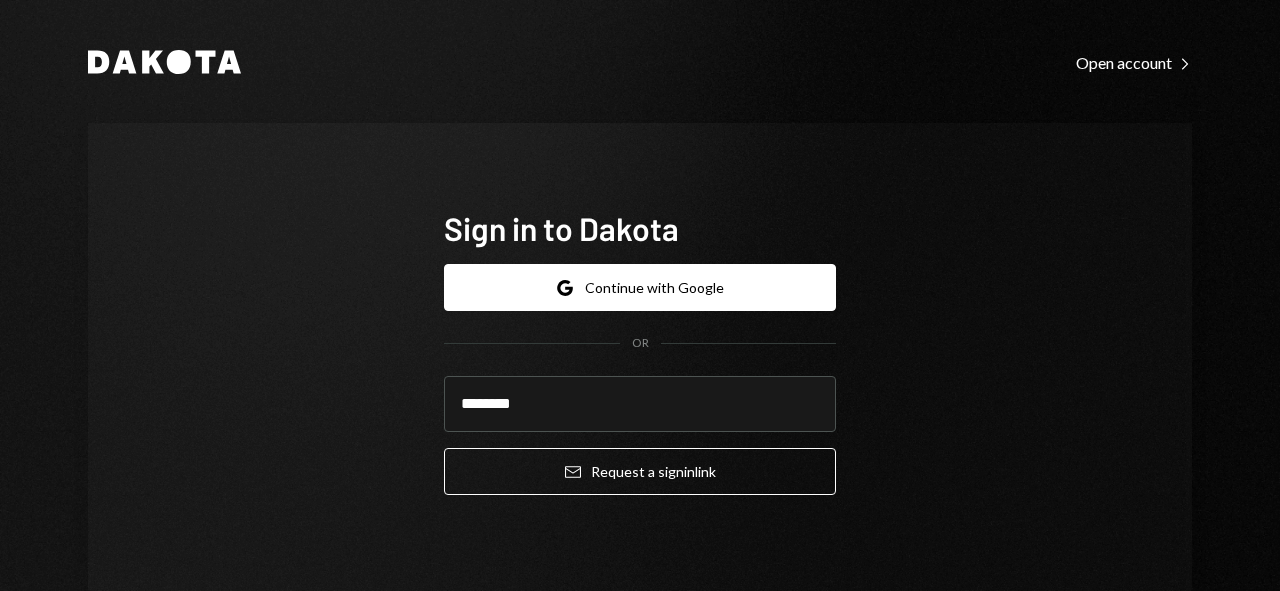 click on "Email Request a sign  in  link" at bounding box center (640, 471) 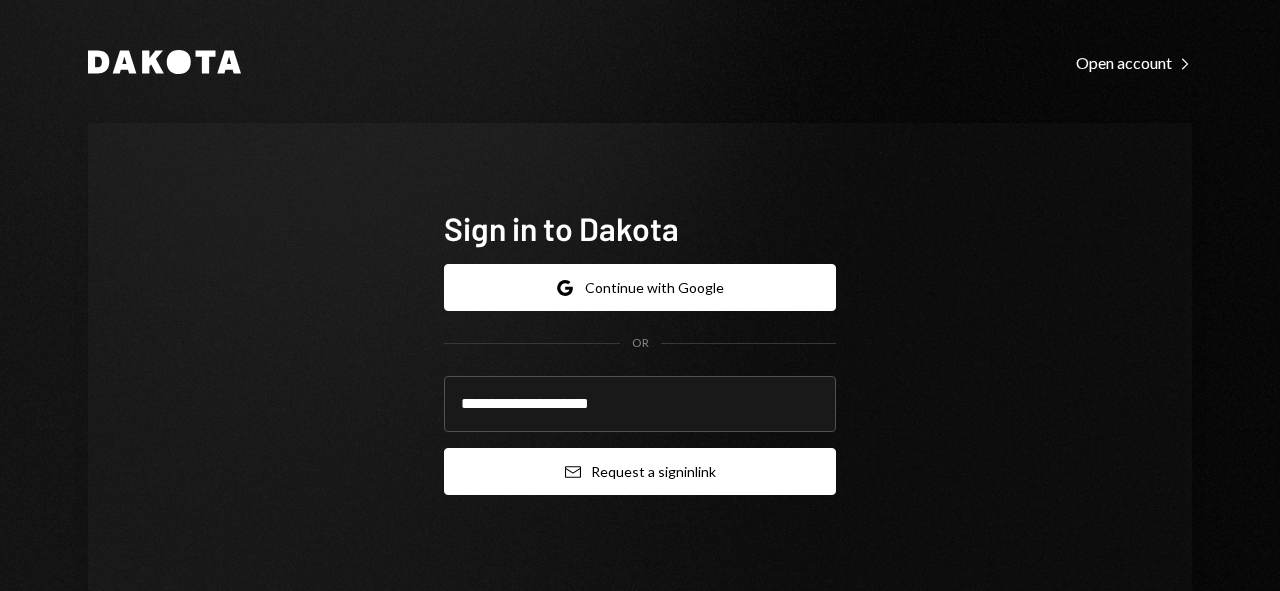 type on "**********" 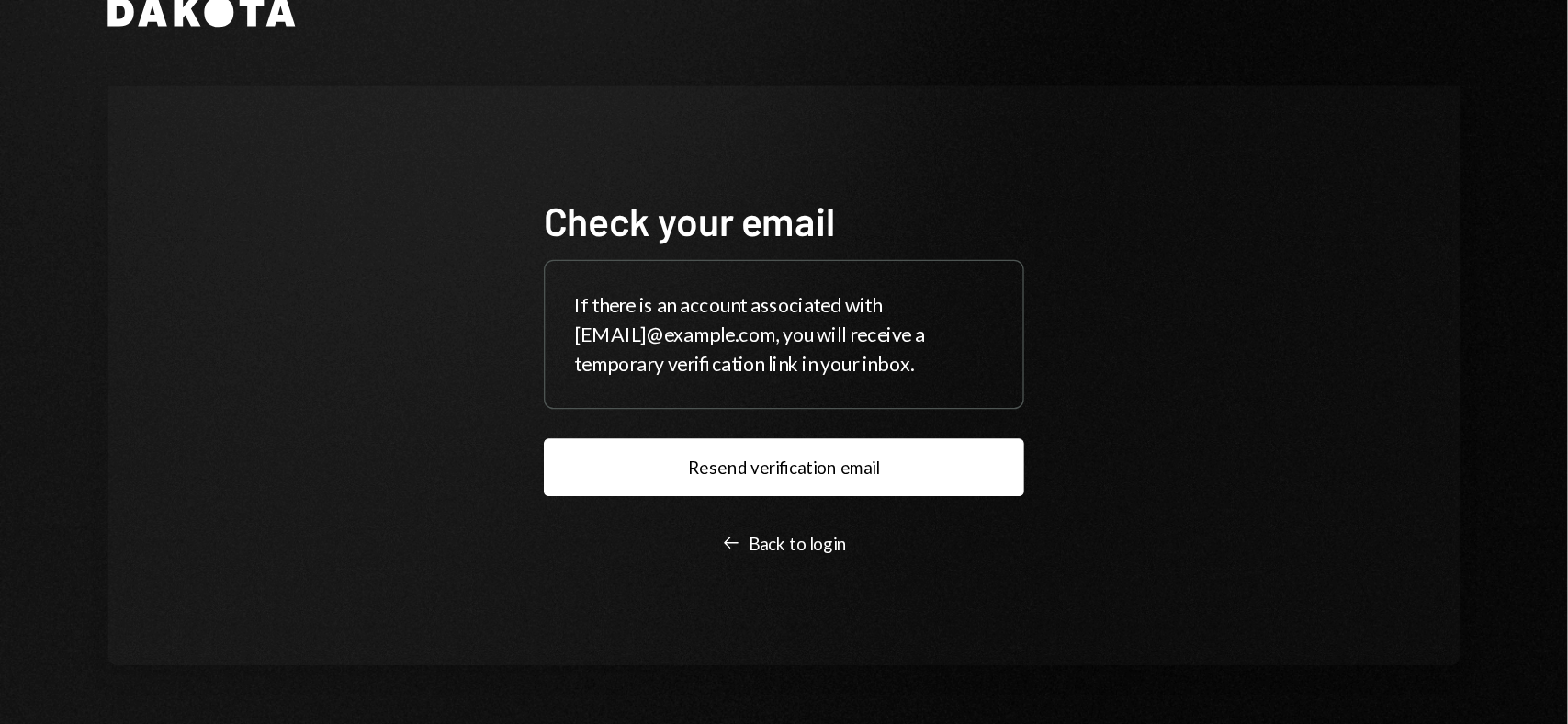 scroll, scrollTop: 46, scrollLeft: 0, axis: vertical 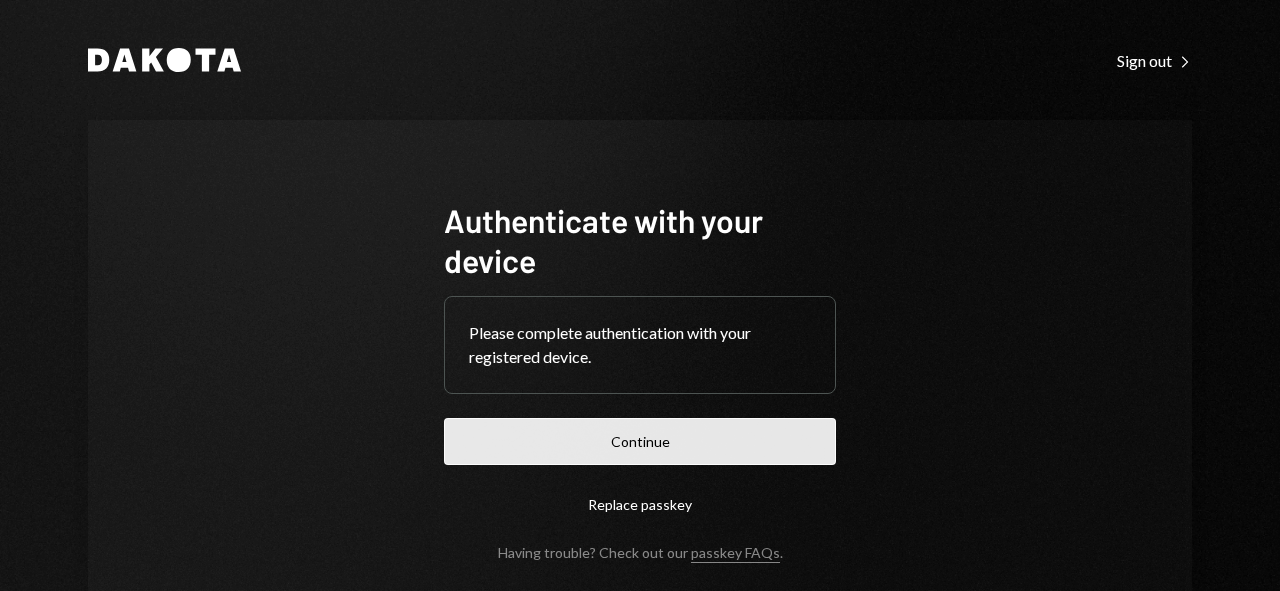 click on "Continue" at bounding box center [640, 441] 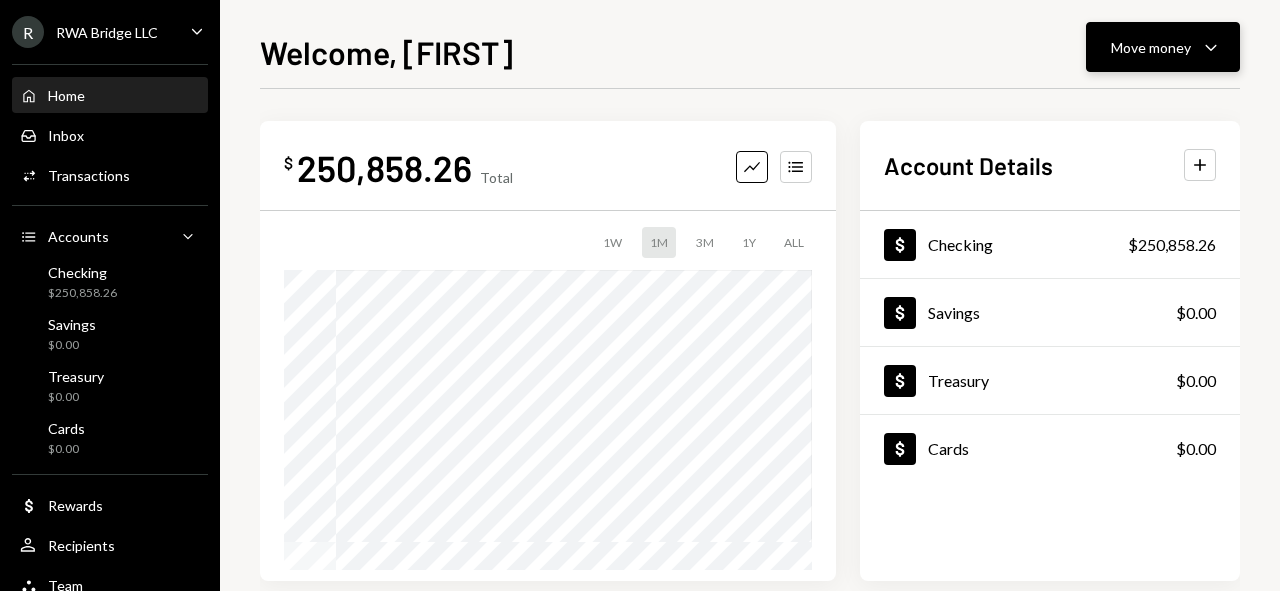 click on "Move money" at bounding box center (1151, 47) 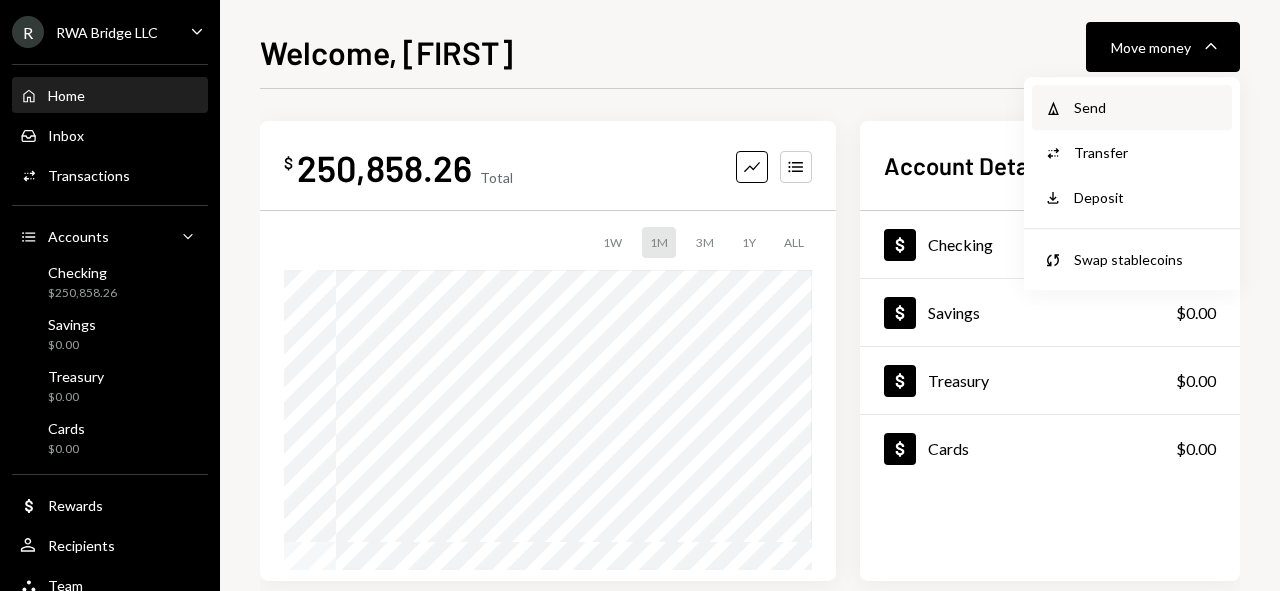 click on "Send" at bounding box center (1147, 107) 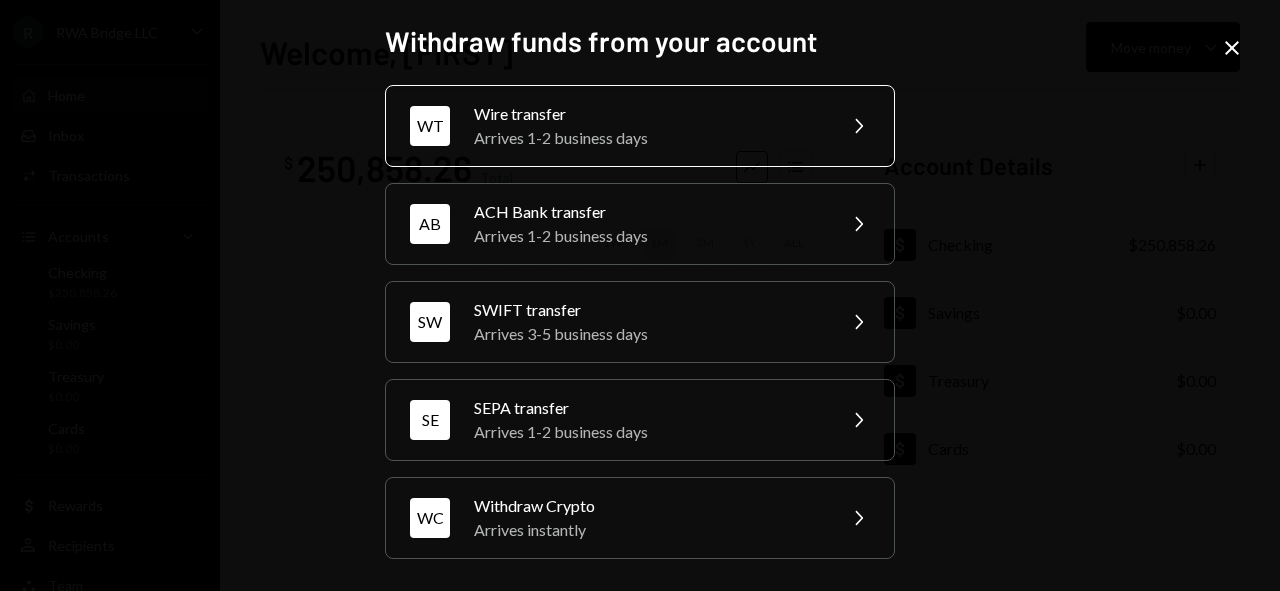 click on "Arrives 1-2 business days" at bounding box center (648, 138) 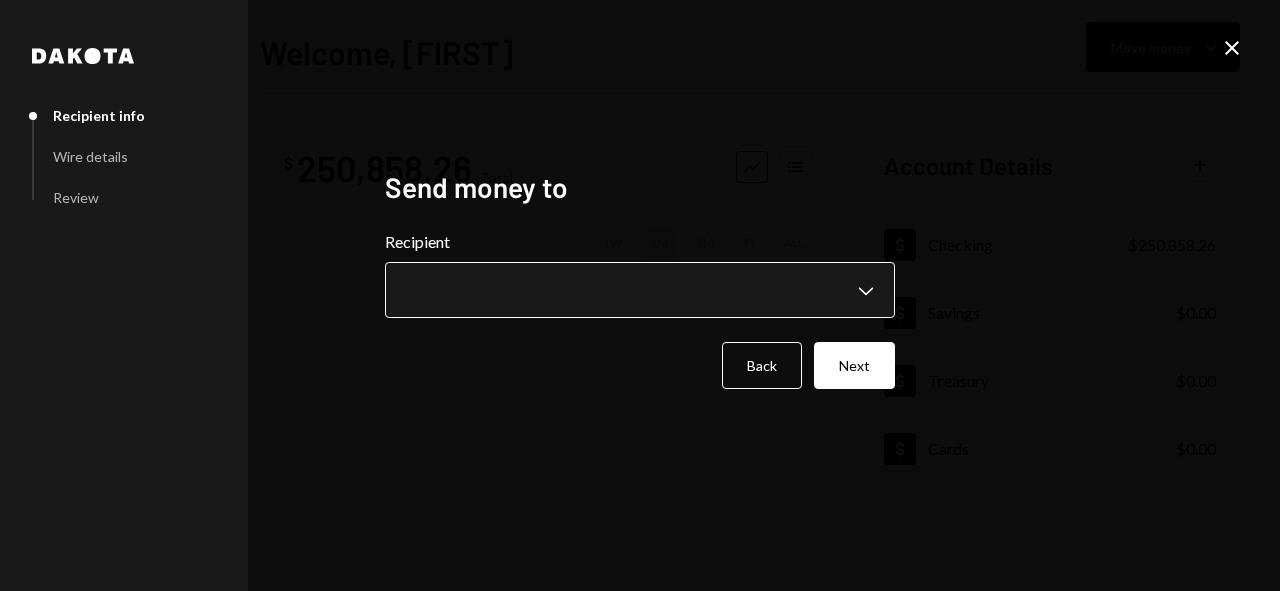 click on "**********" at bounding box center (640, 295) 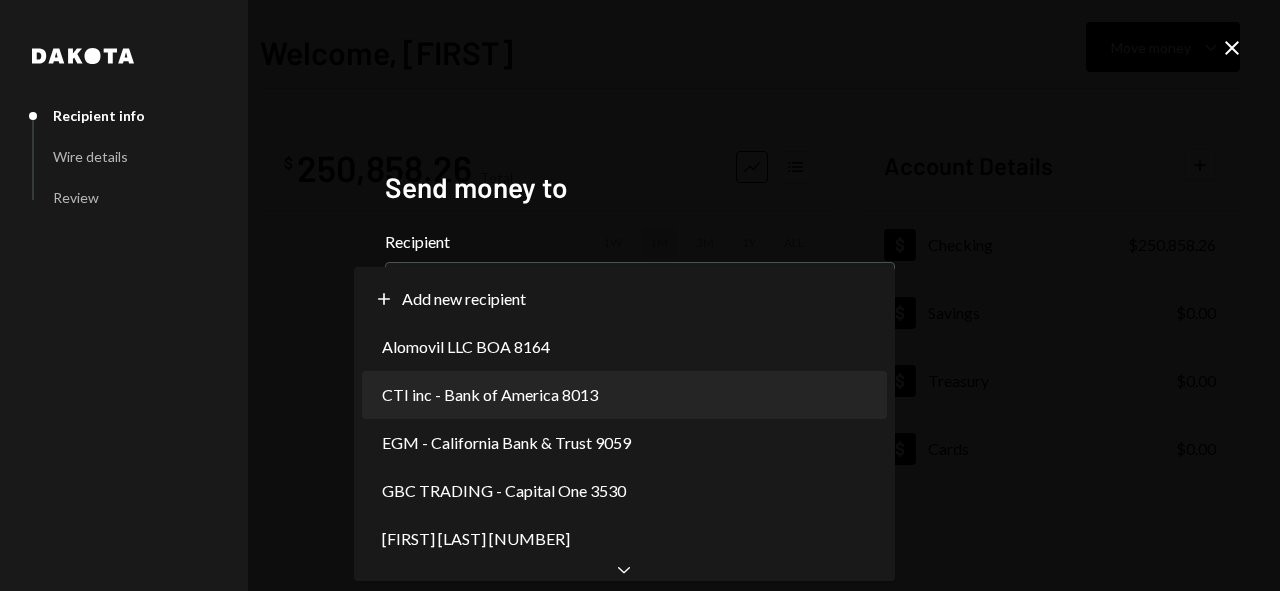select on "**********" 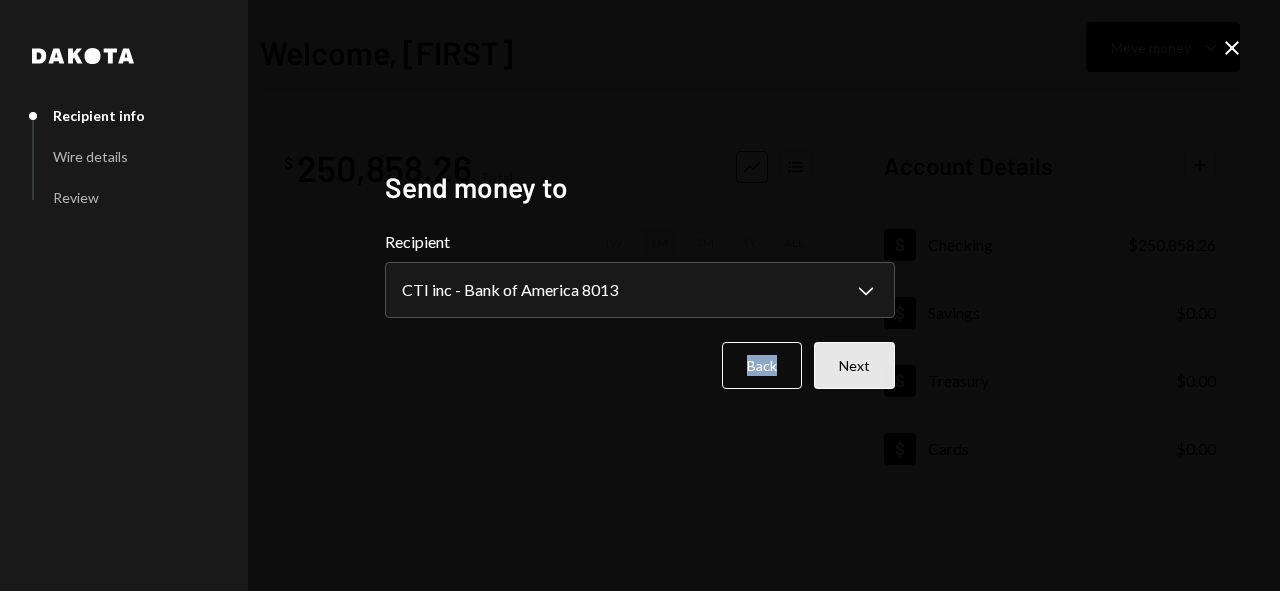 click on "Next" at bounding box center (854, 365) 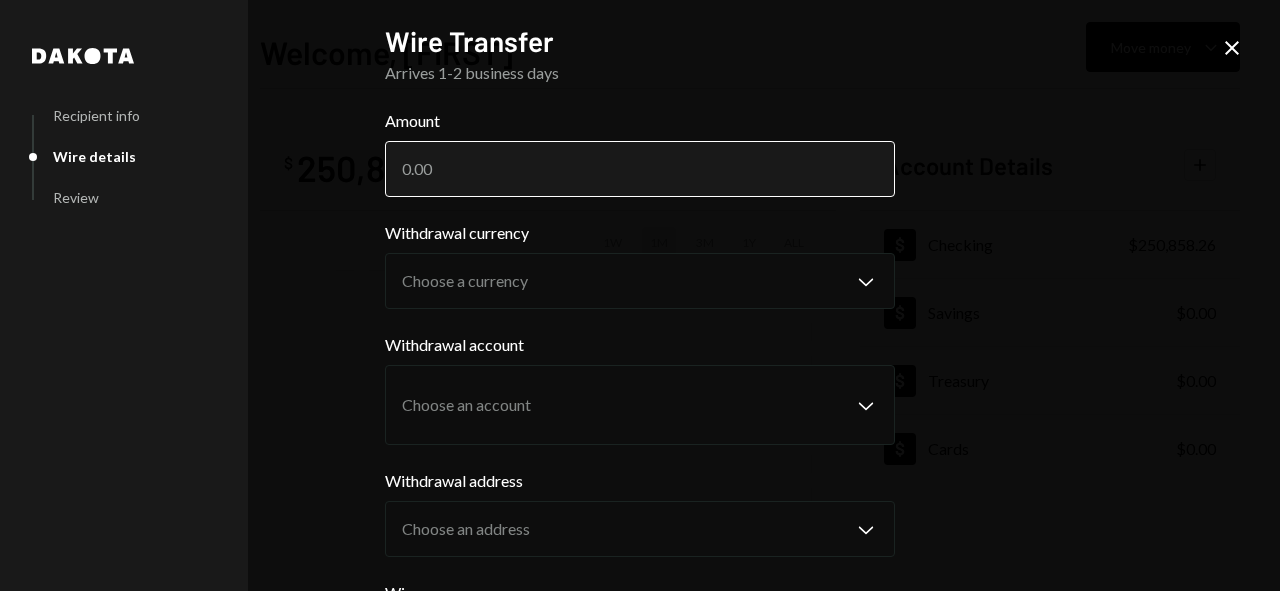 click on "Amount" at bounding box center (640, 169) 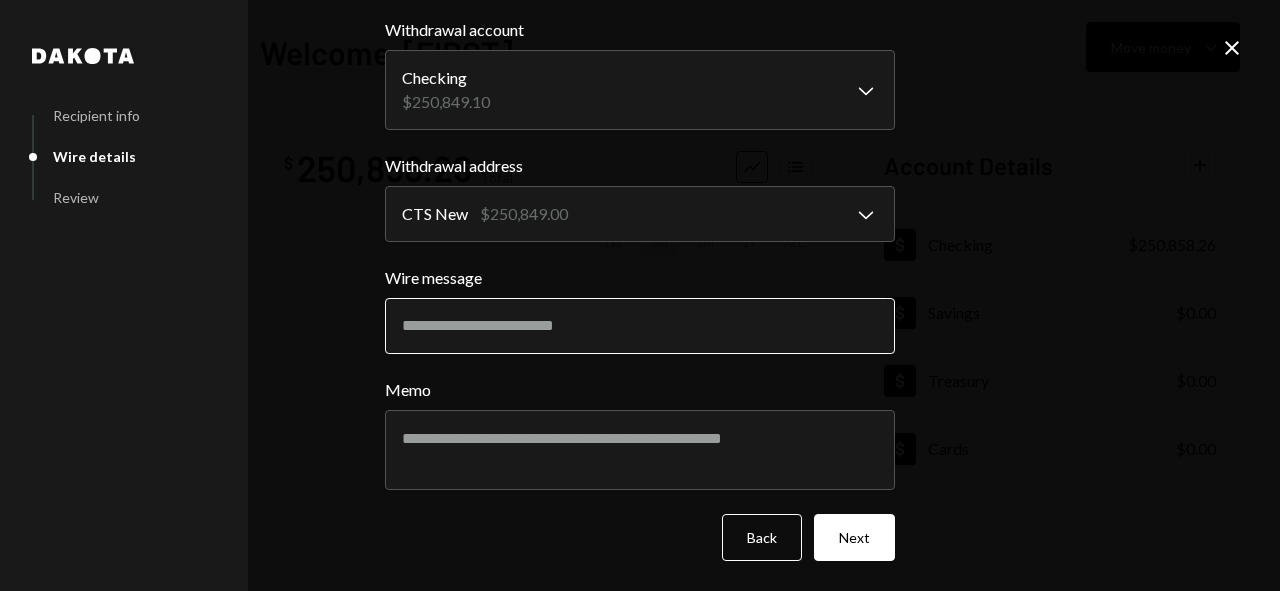 scroll, scrollTop: 314, scrollLeft: 0, axis: vertical 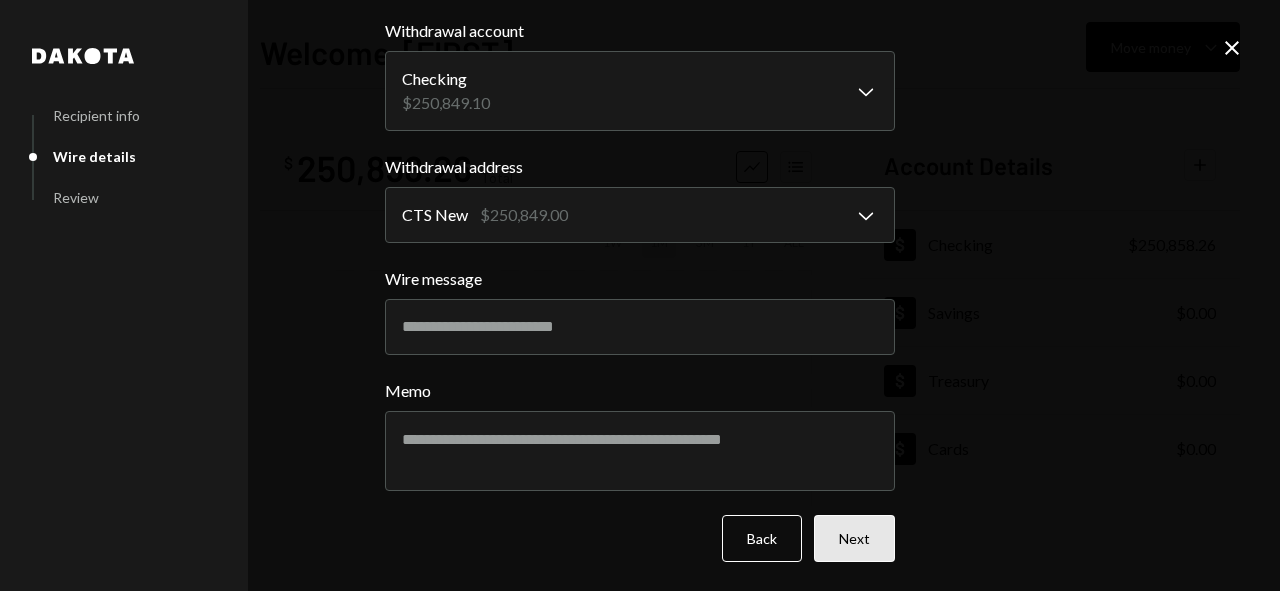 type on "249475" 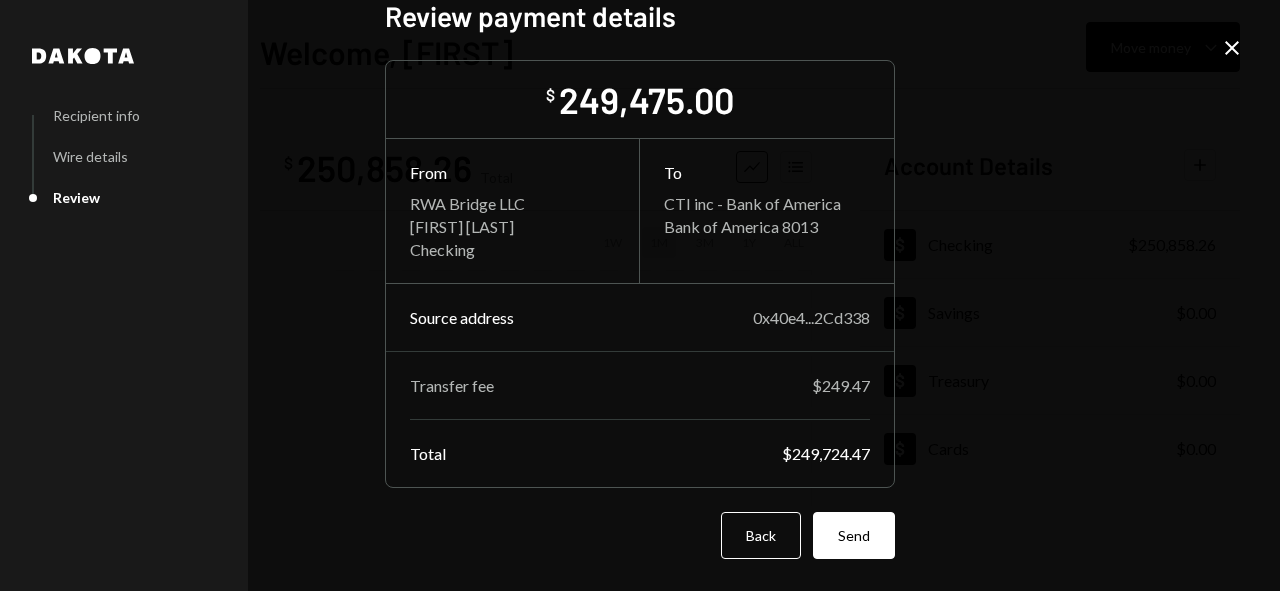 scroll, scrollTop: 24, scrollLeft: 0, axis: vertical 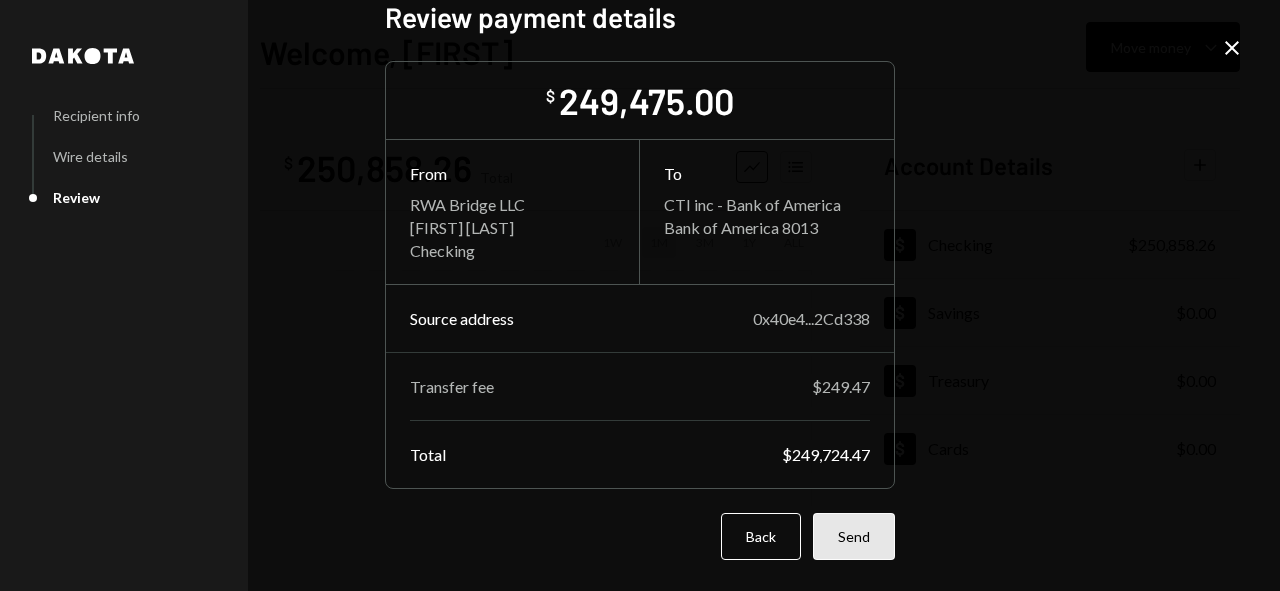 click on "Send" at bounding box center [854, 536] 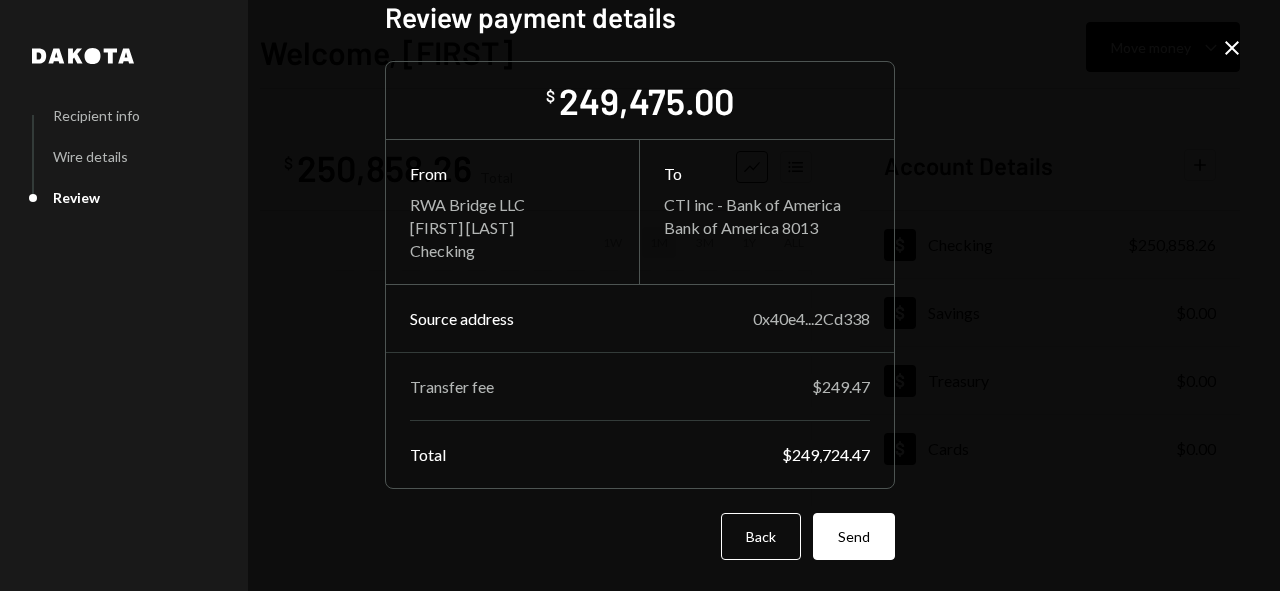 scroll, scrollTop: 0, scrollLeft: 0, axis: both 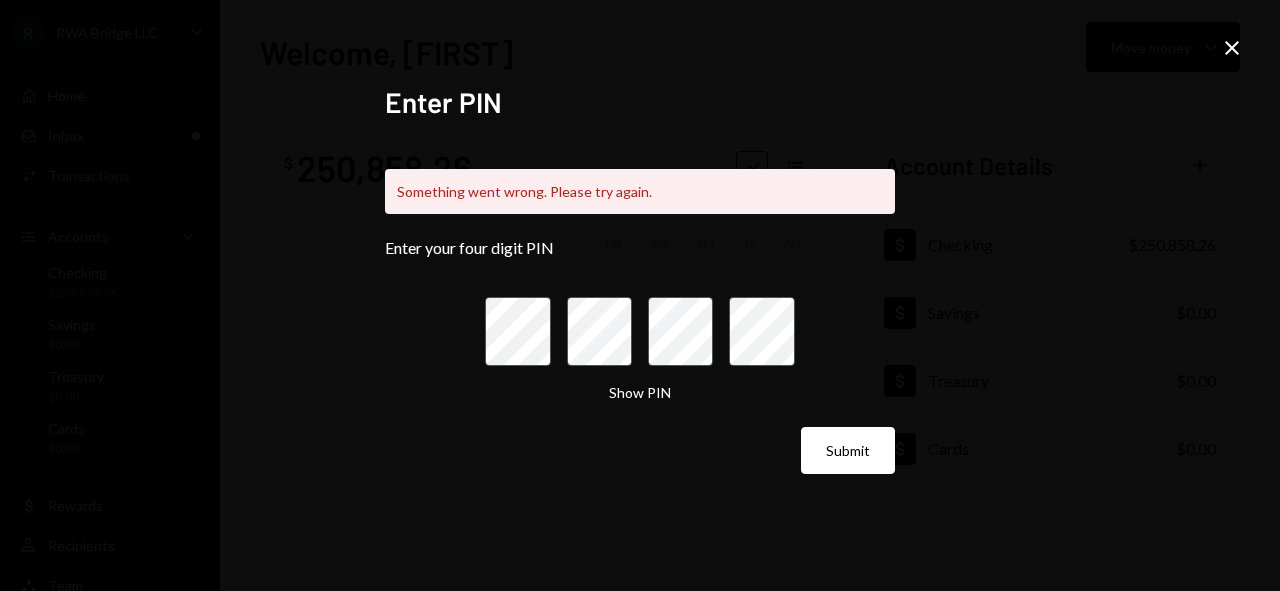 click on "Submit" at bounding box center (848, 450) 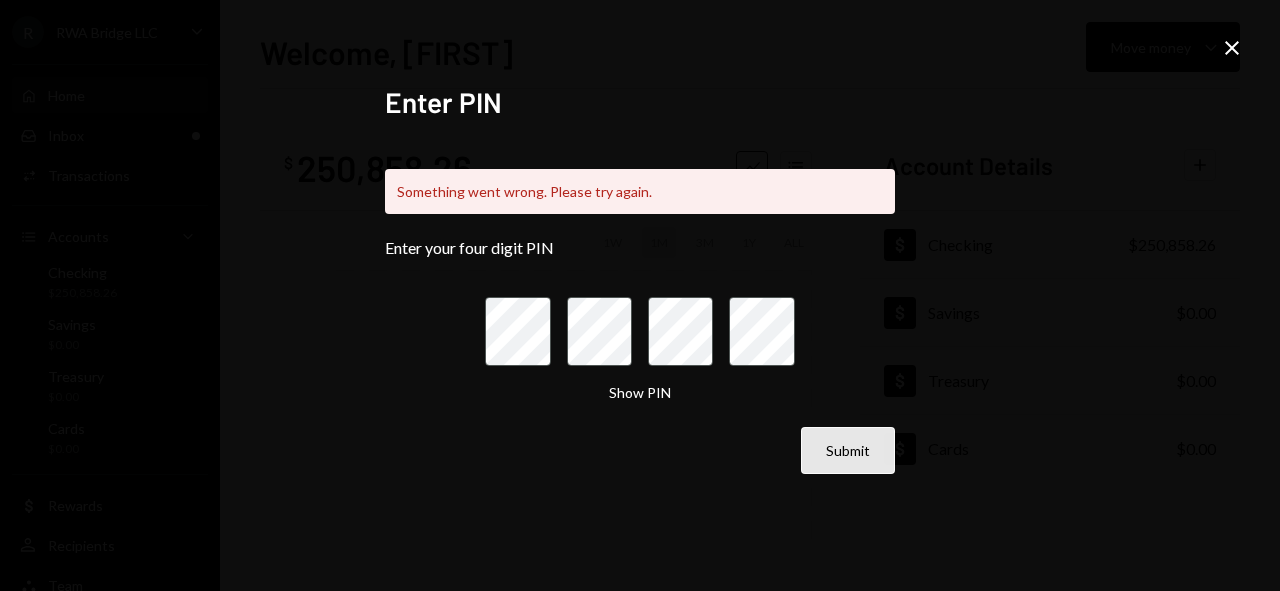 click on "Submit" at bounding box center (848, 450) 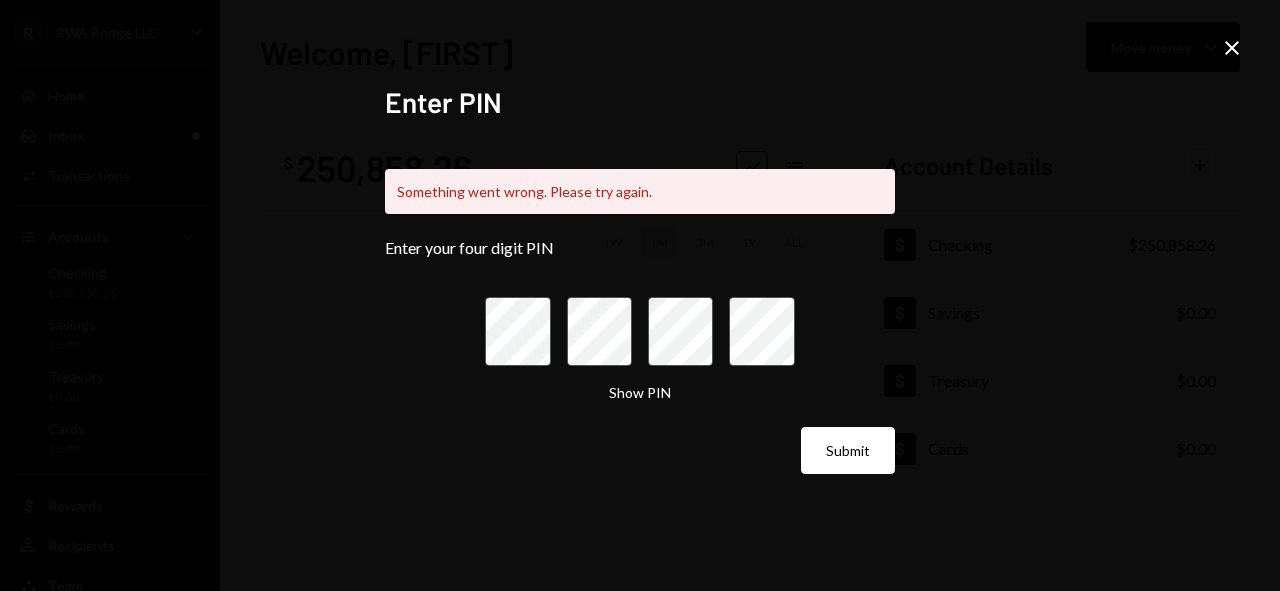 click on "Close" 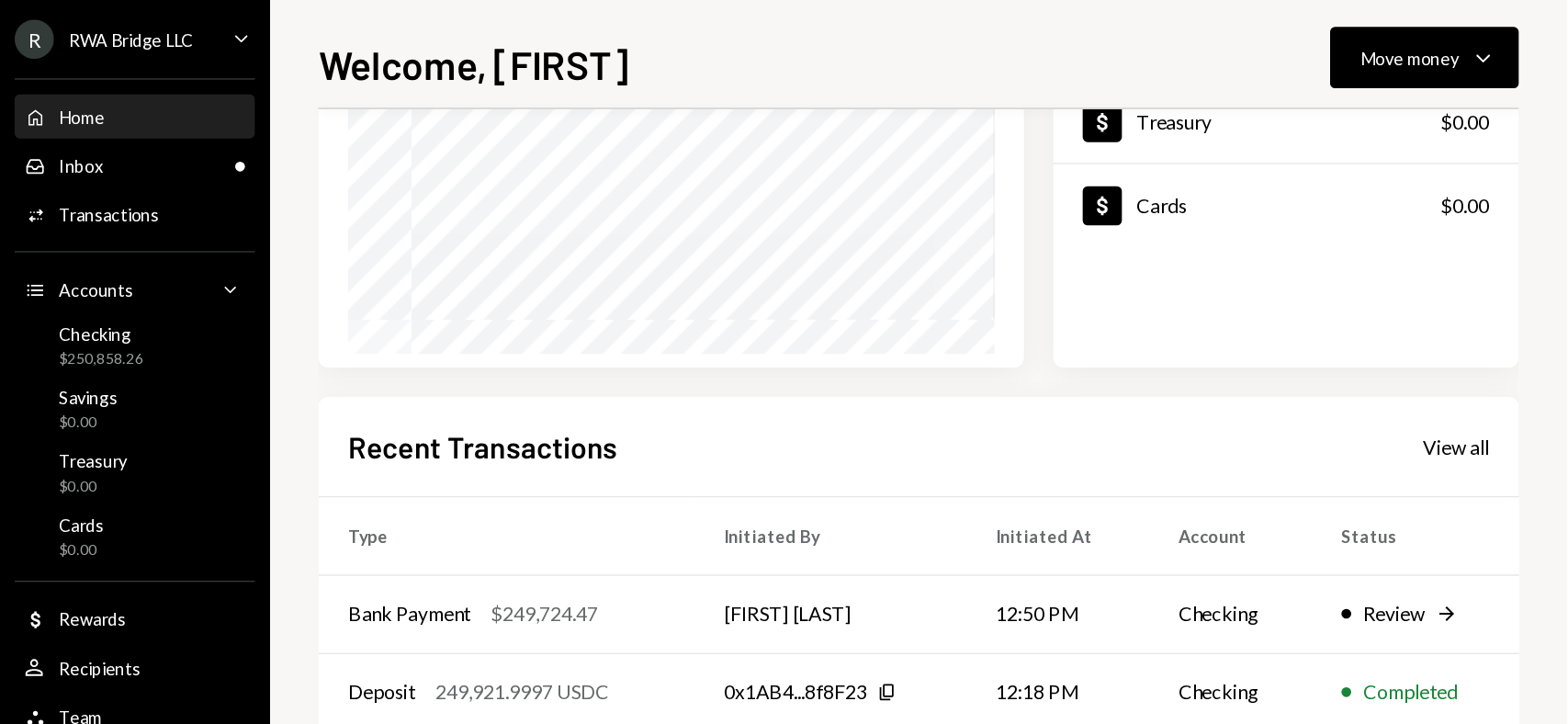 scroll, scrollTop: 259, scrollLeft: 0, axis: vertical 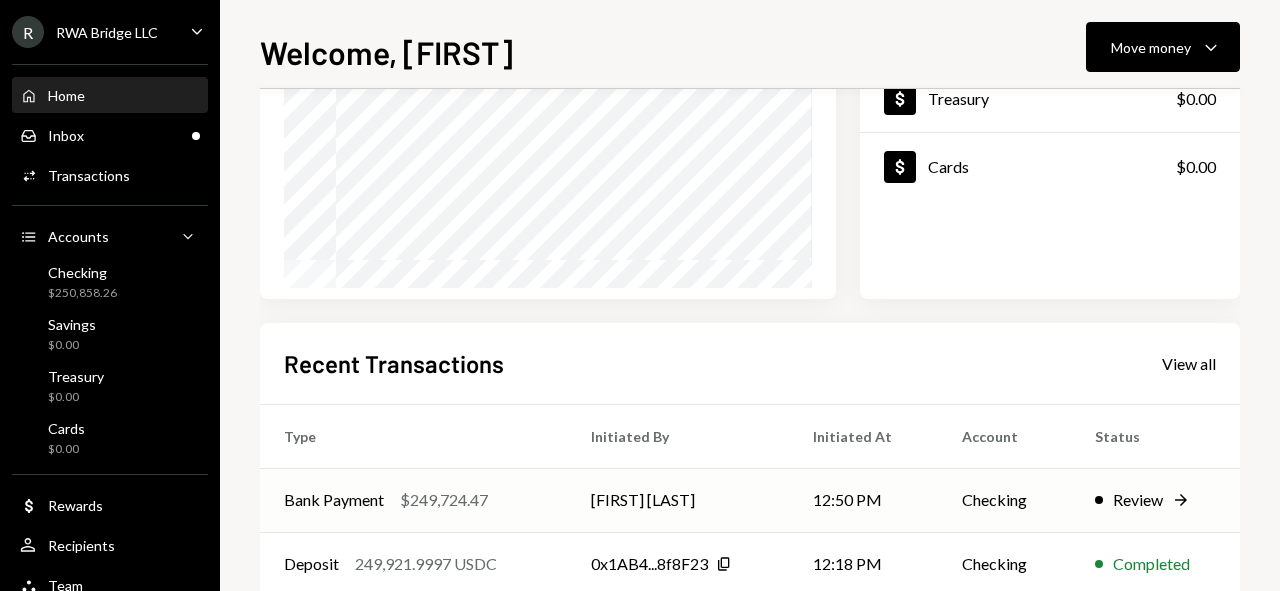 click on "[FIRST] [LAST]" at bounding box center [678, 500] 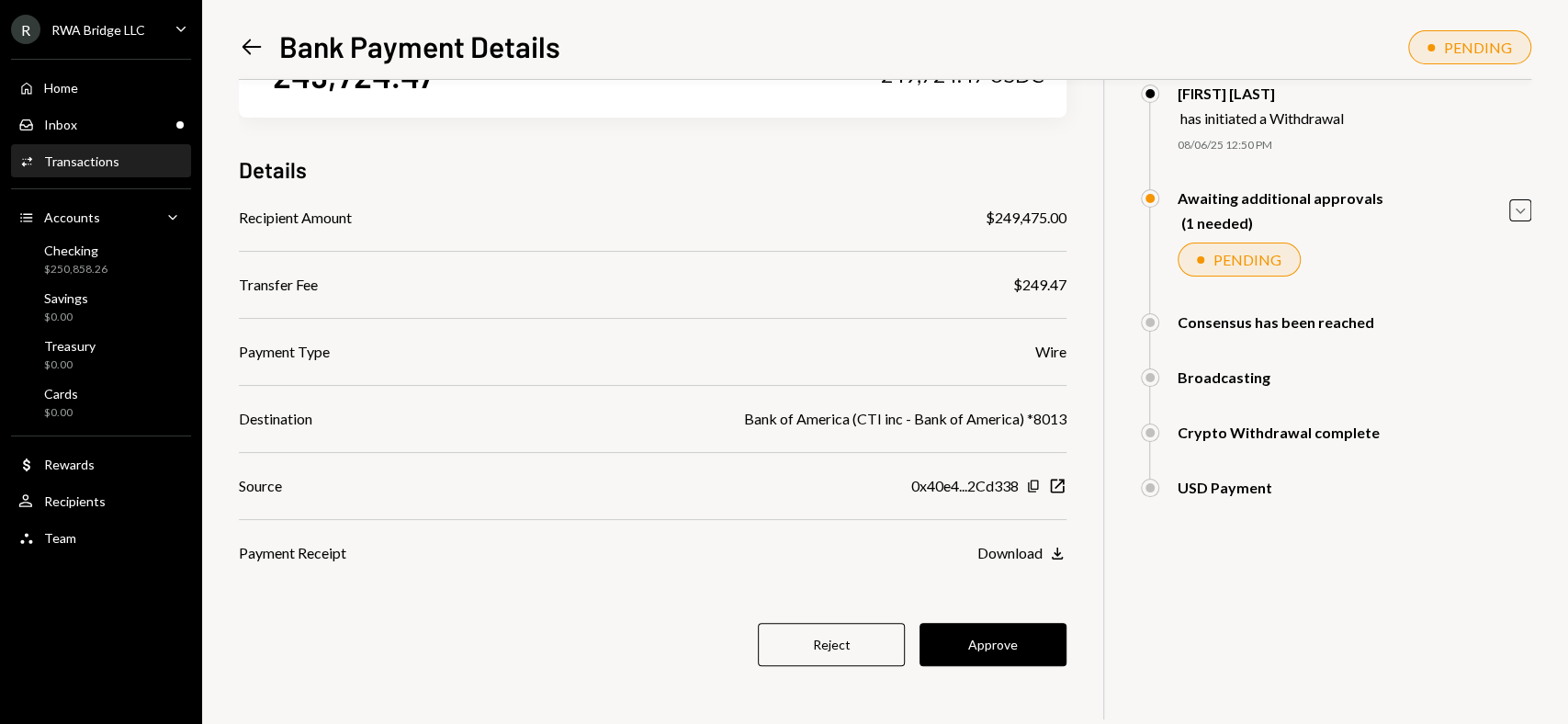 scroll, scrollTop: 84, scrollLeft: 0, axis: vertical 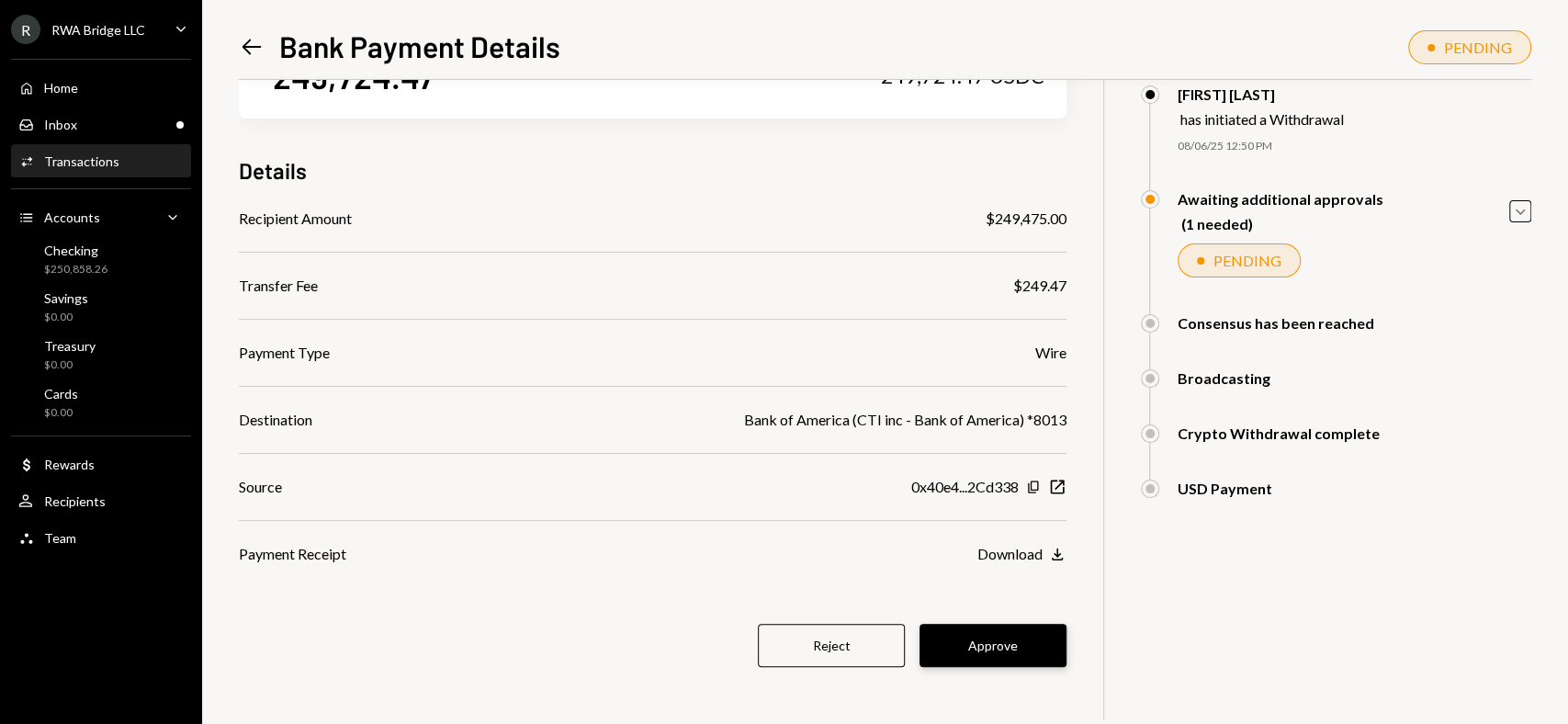 click on "Approve" at bounding box center [993, 645] 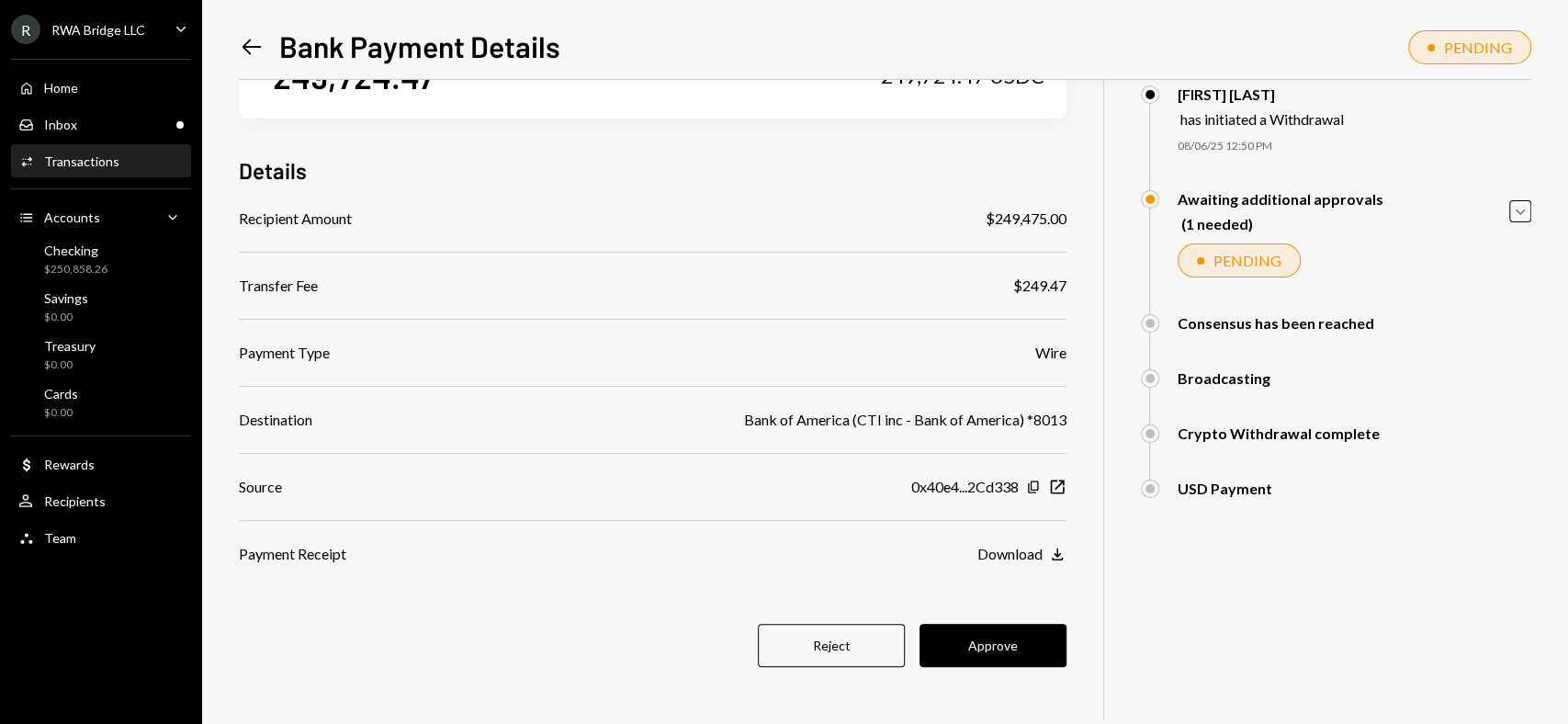 scroll, scrollTop: 80, scrollLeft: 0, axis: vertical 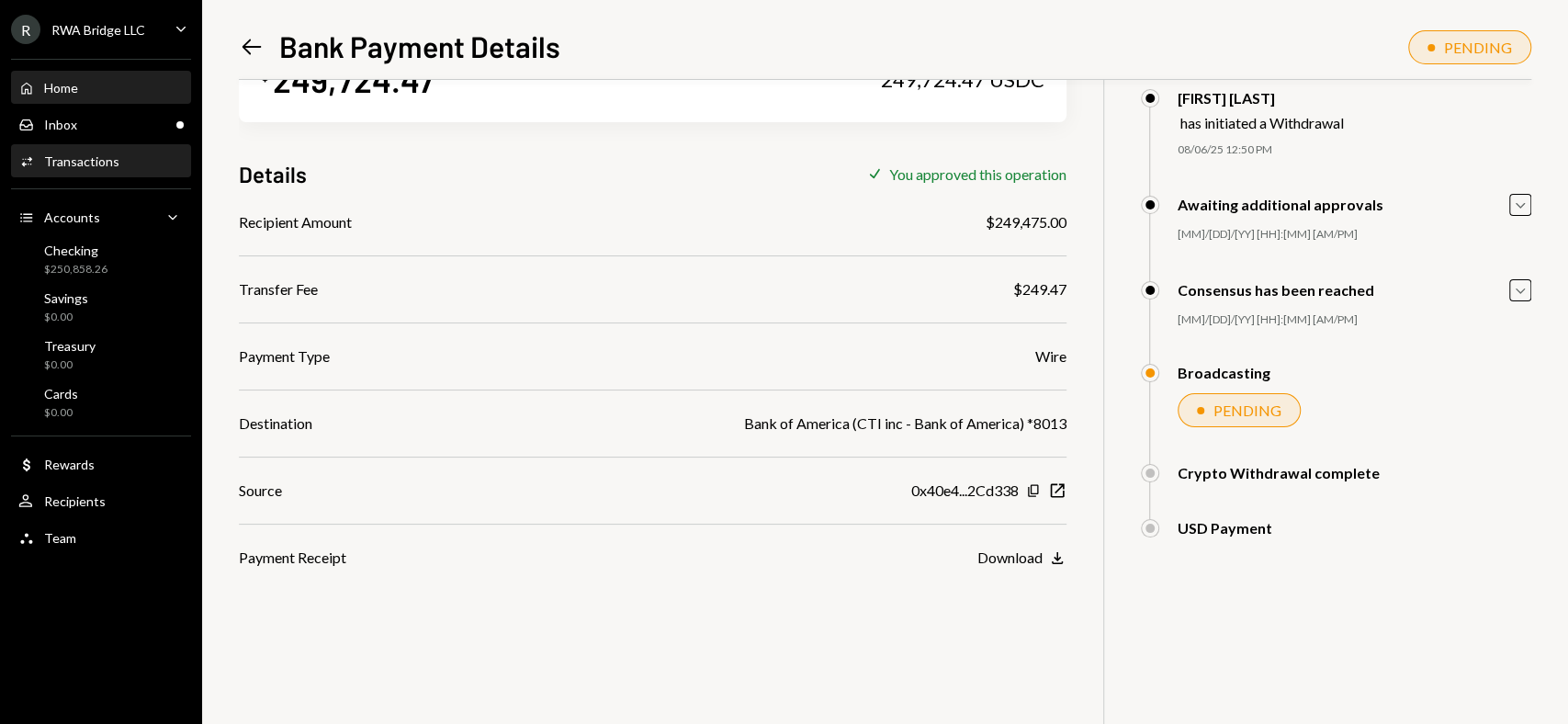 click on "Home Home" at bounding box center [101, 88] 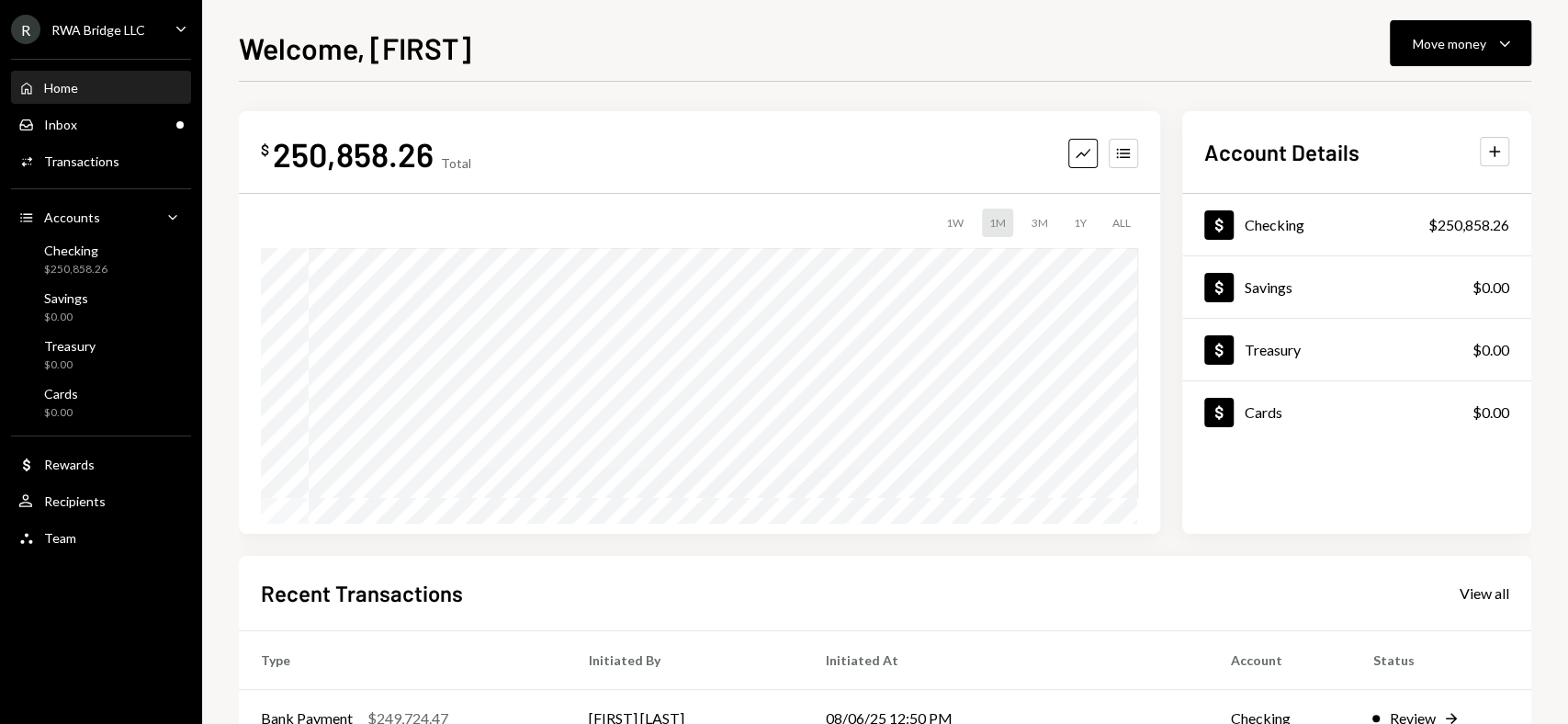 click on "Home Home" at bounding box center (101, 88) 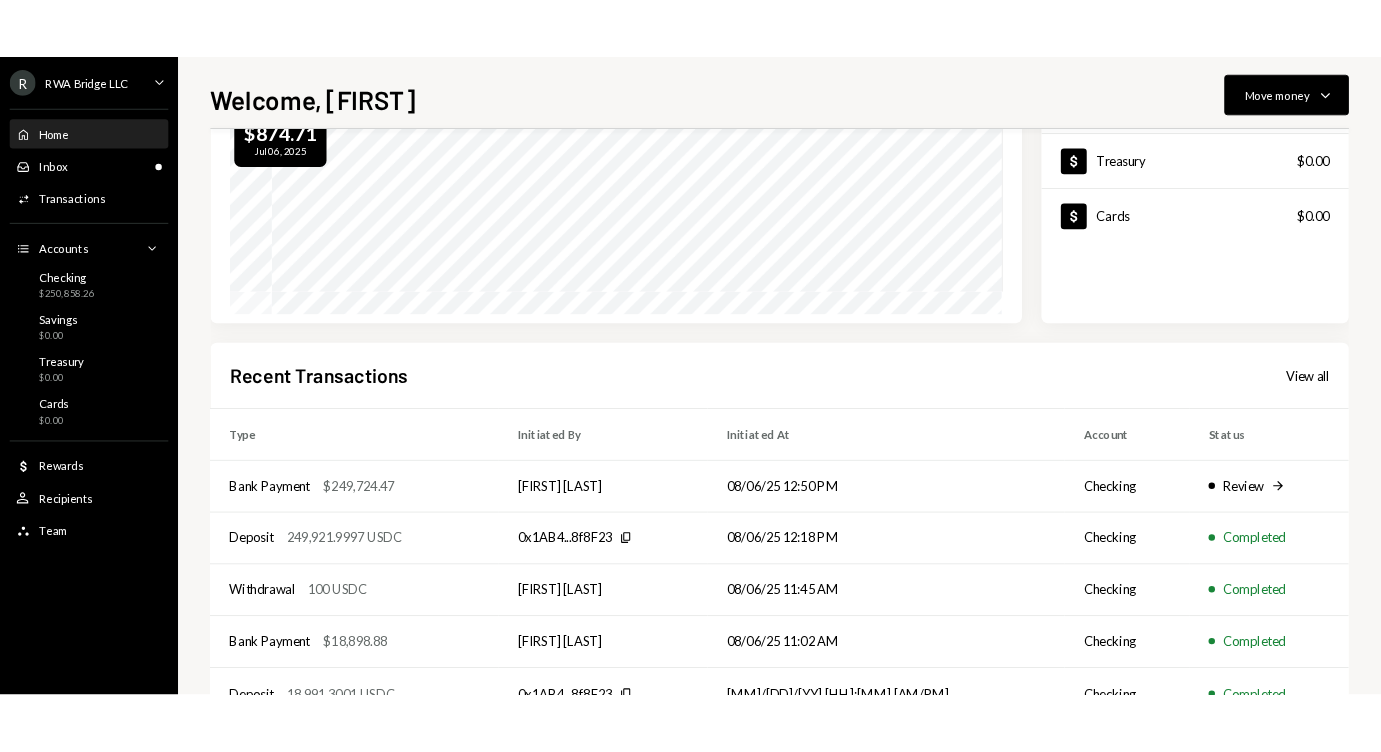 scroll, scrollTop: 257, scrollLeft: 0, axis: vertical 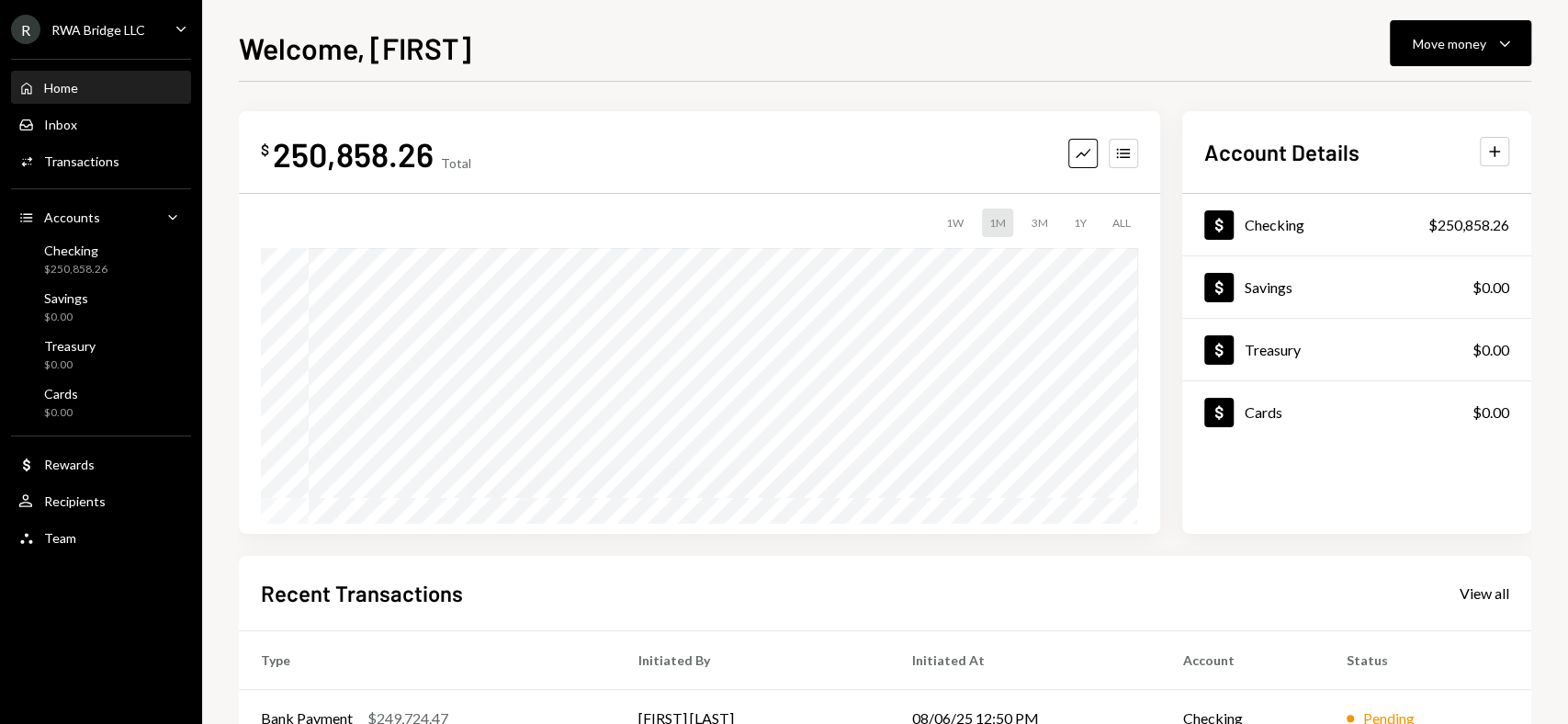 click on "$ 250,858.26 Total Graph Accounts 1W 1M 3M 1Y ALL
$3,564.16
[DATE]
Account Details Plus Dollar Checking $250,858.26 Dollar Savings $0.00 Dollar Treasury $0.00 Dollar Cards $0.00 Recent Transactions View all Type Initiated By Initiated At Account Status Bank Payment $249,724.47 [FIRST] [LAST] [DATE] [TIME] Checking Pending Deposit 249,921.9997  USDC 0x1AB4...8f8F23 Copy [DATE] [TIME] Checking Completed Withdrawal 100  USDC [FIRST] [LAST] [DATE] [TIME] Checking Completed Bank Payment $18,898.88 [FIRST] [LAST] [DATE] [TIME] Checking Completed Deposit 18,991.3001  USDC 0x1AB4...8f8F23 Copy [DATE] [TIME] Checking Completed" at bounding box center (885, 551) 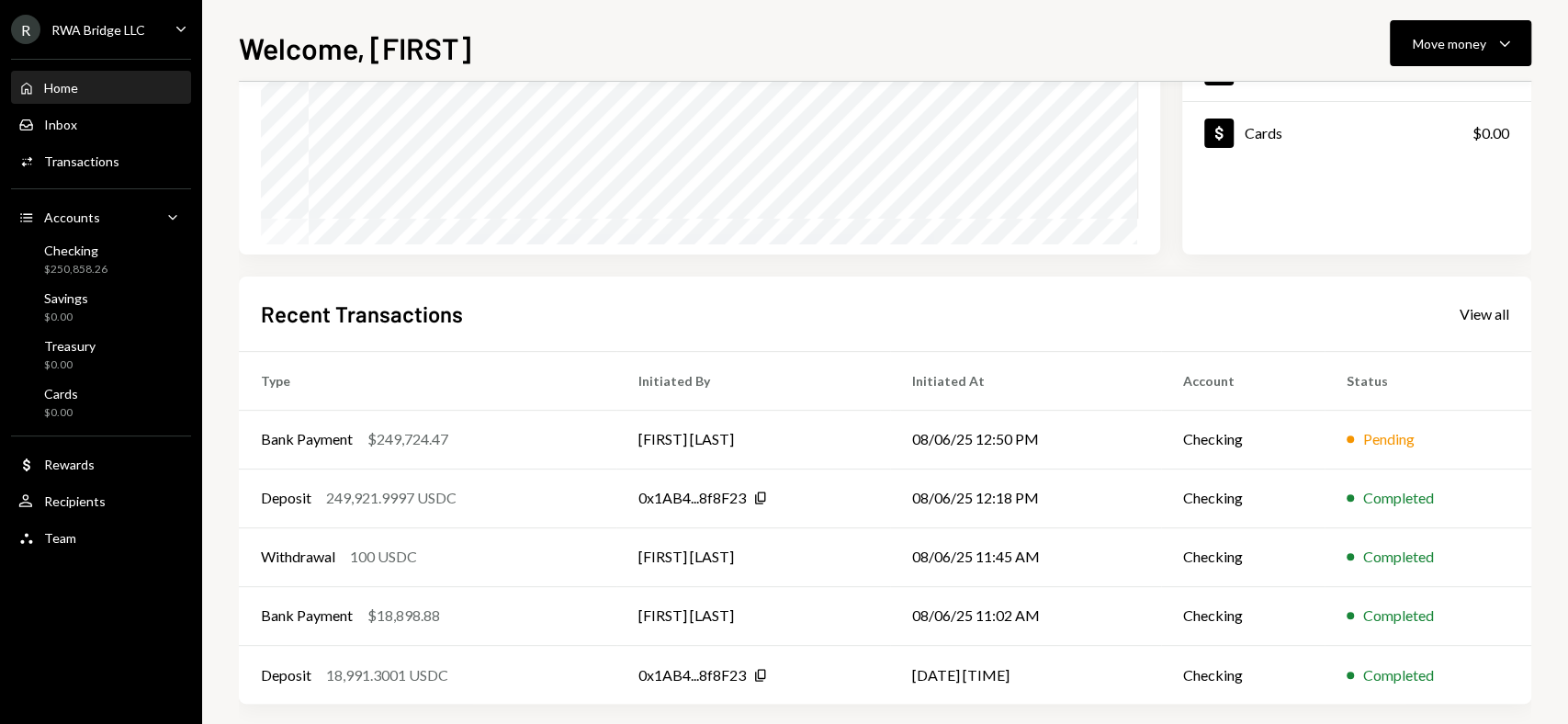 scroll, scrollTop: 280, scrollLeft: 0, axis: vertical 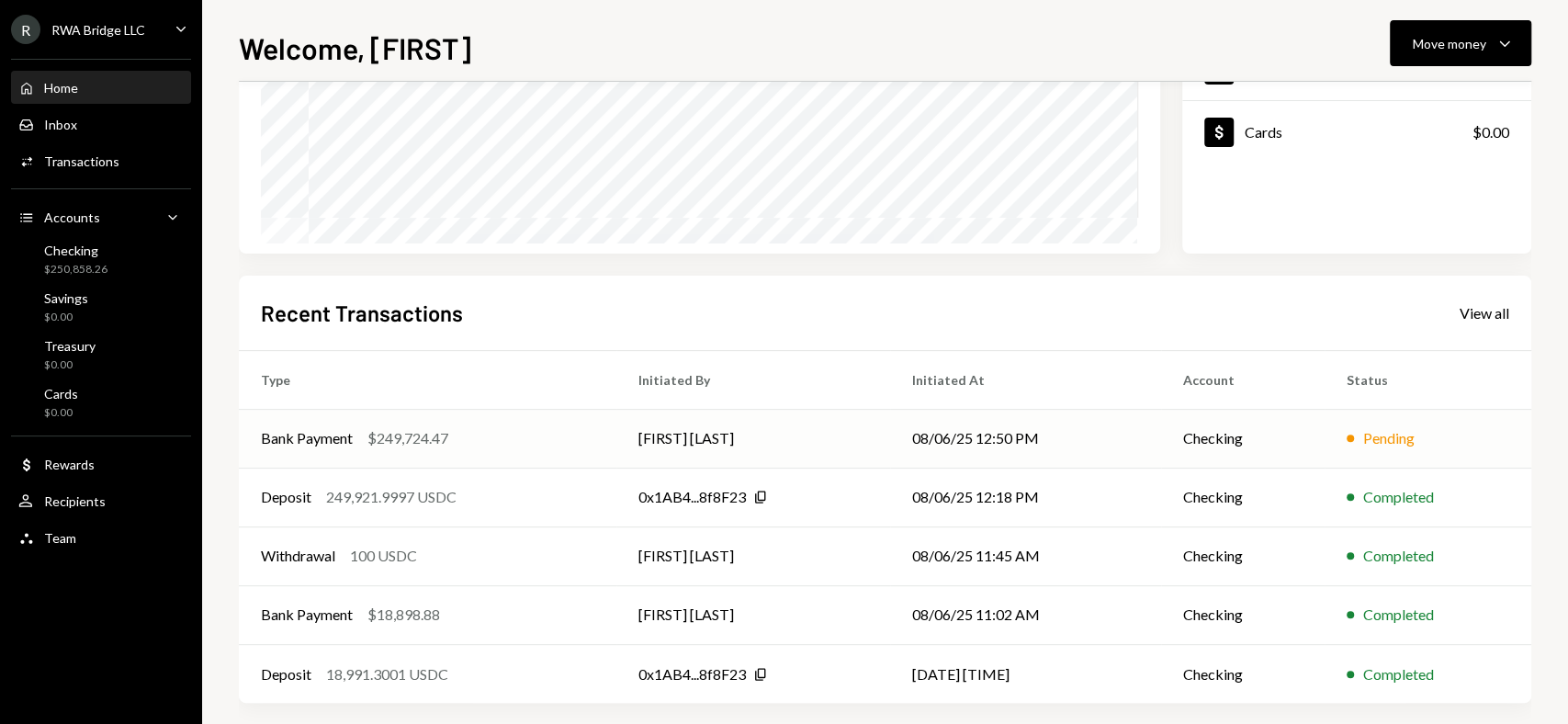 click on "[FIRST] [LAST]" at bounding box center [753, 438] 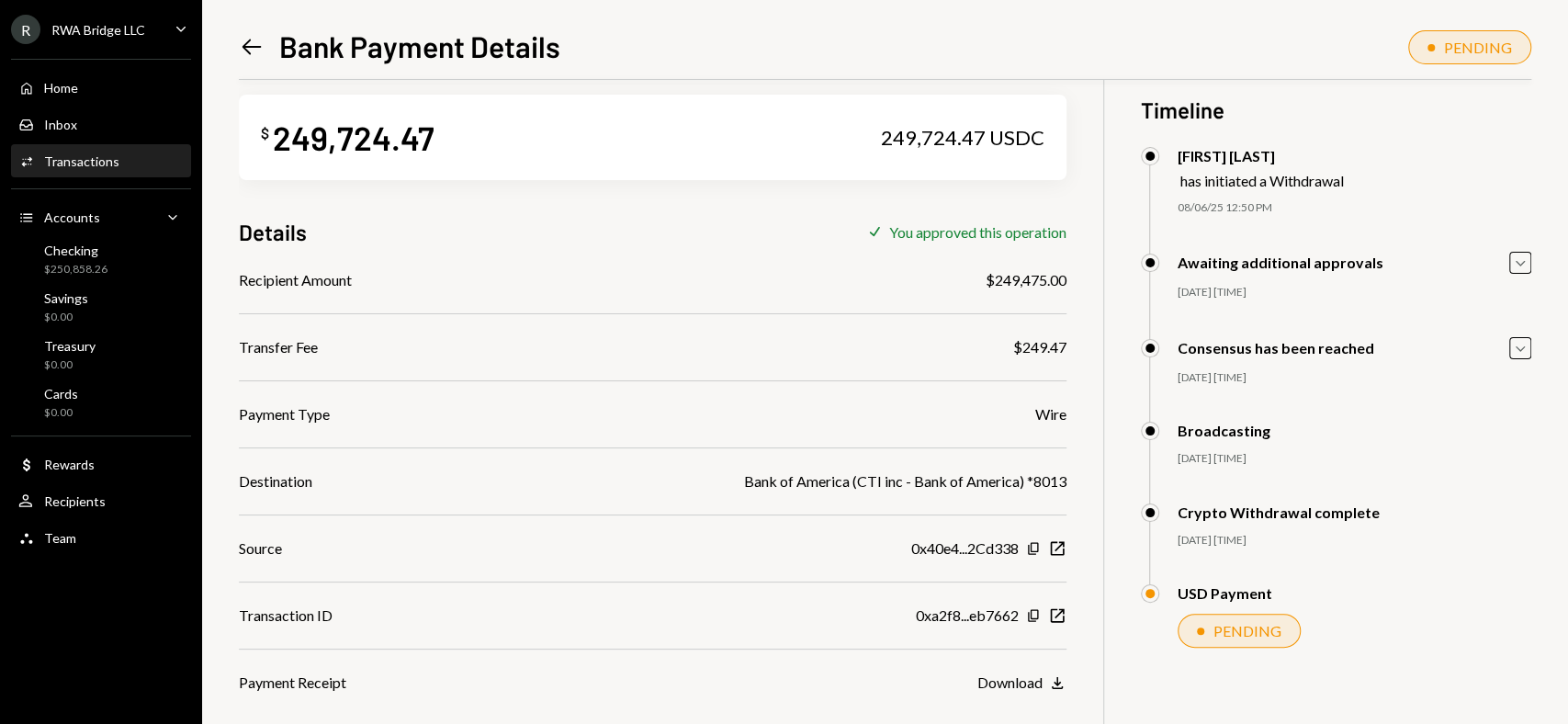 scroll, scrollTop: 0, scrollLeft: 0, axis: both 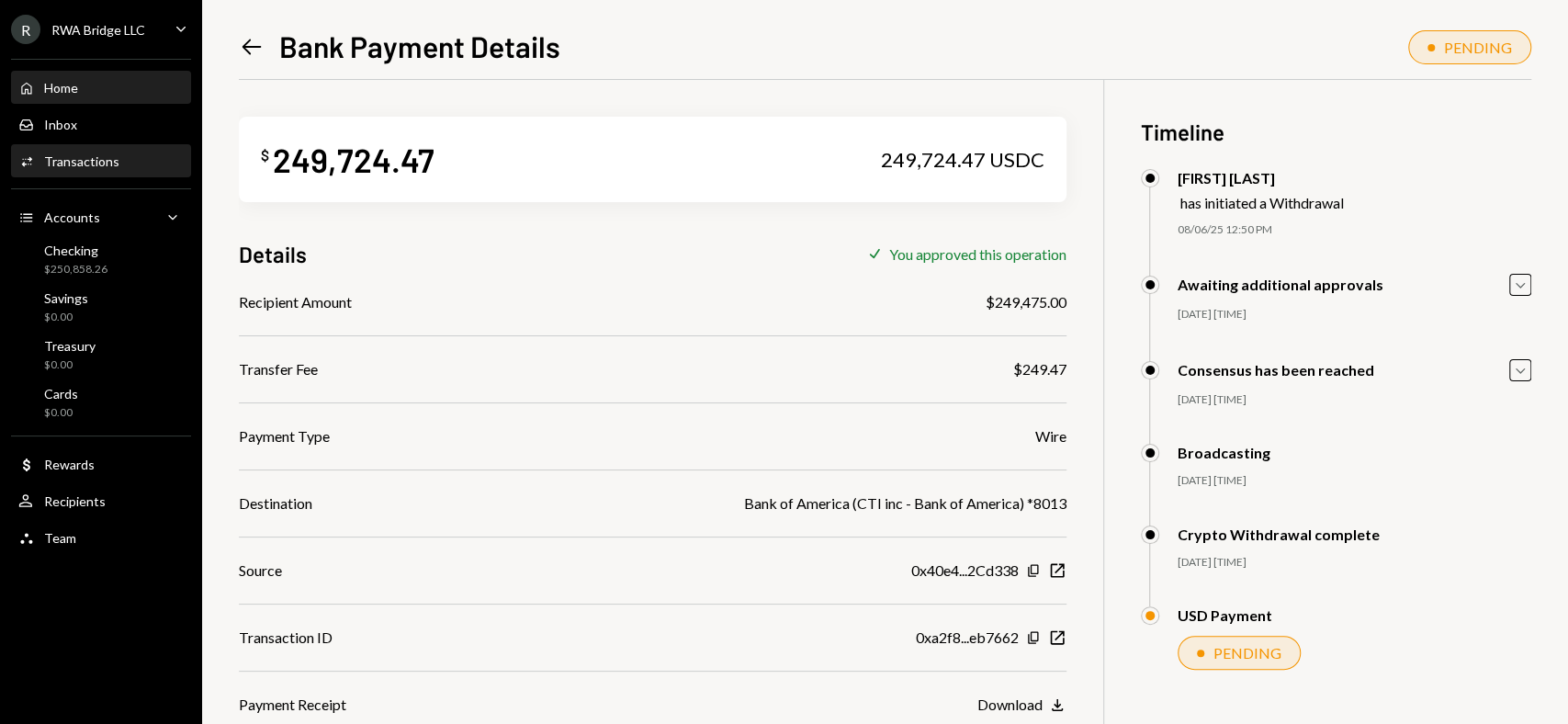 click on "Home Home" at bounding box center (101, 88) 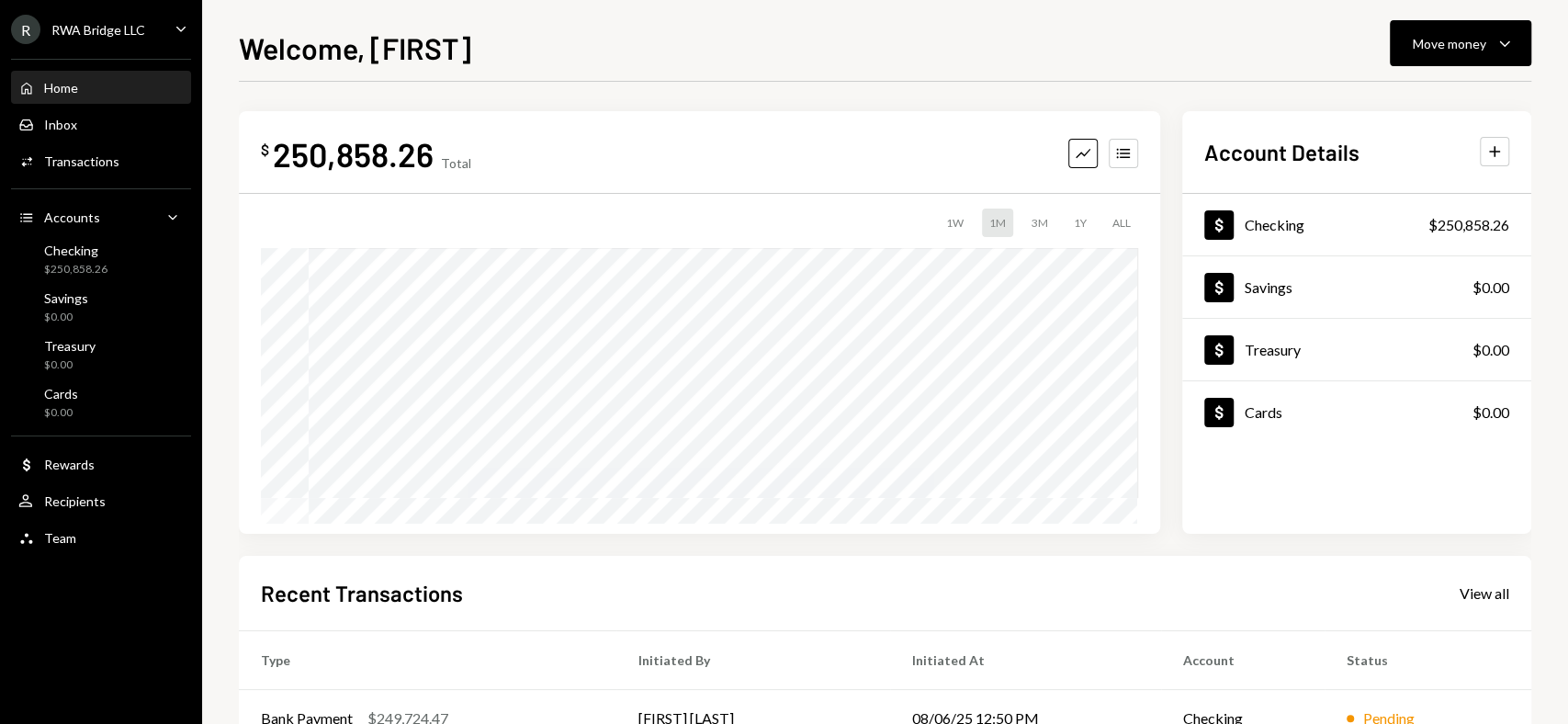 click on "Home Home" at bounding box center [101, 88] 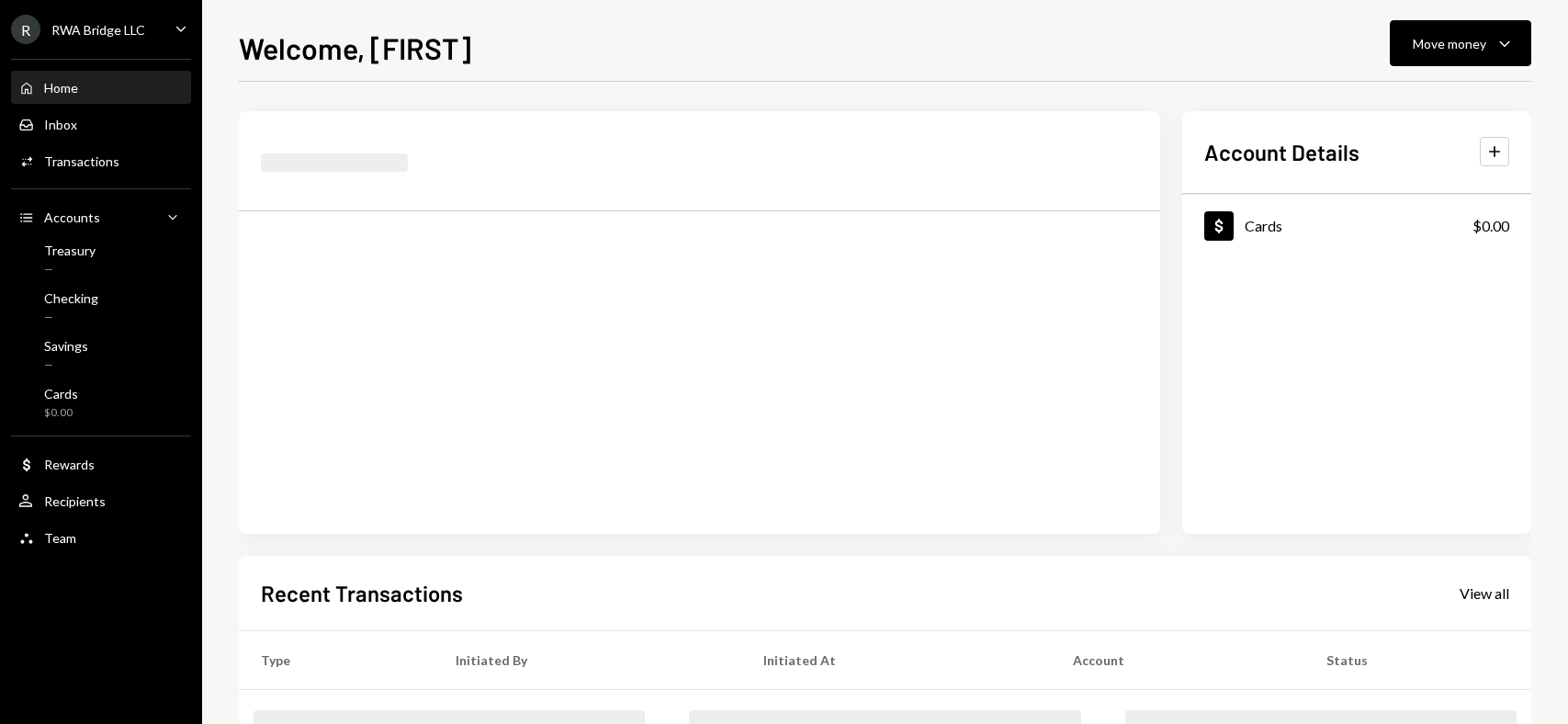 scroll, scrollTop: 0, scrollLeft: 0, axis: both 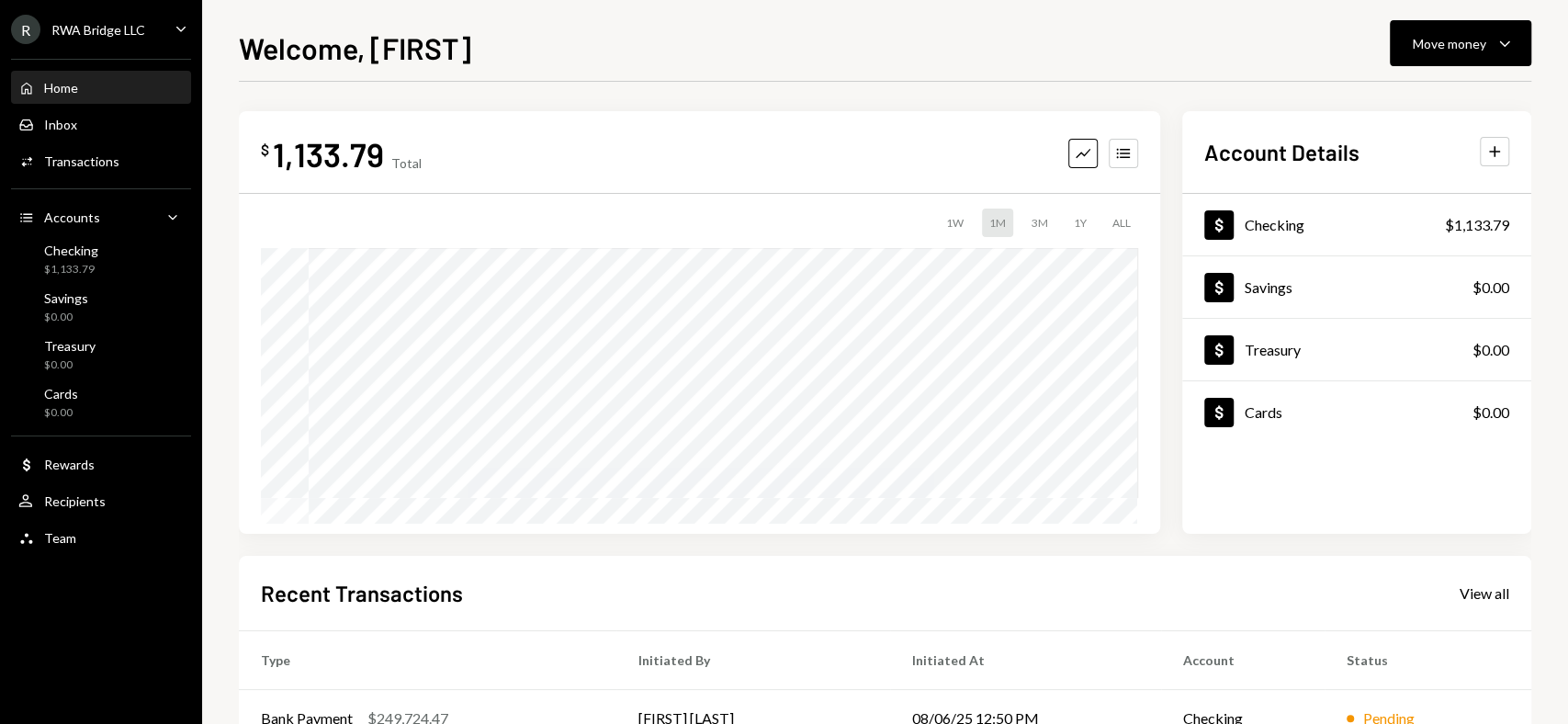 click on "RWA Bridge LLC" at bounding box center [98, 29] 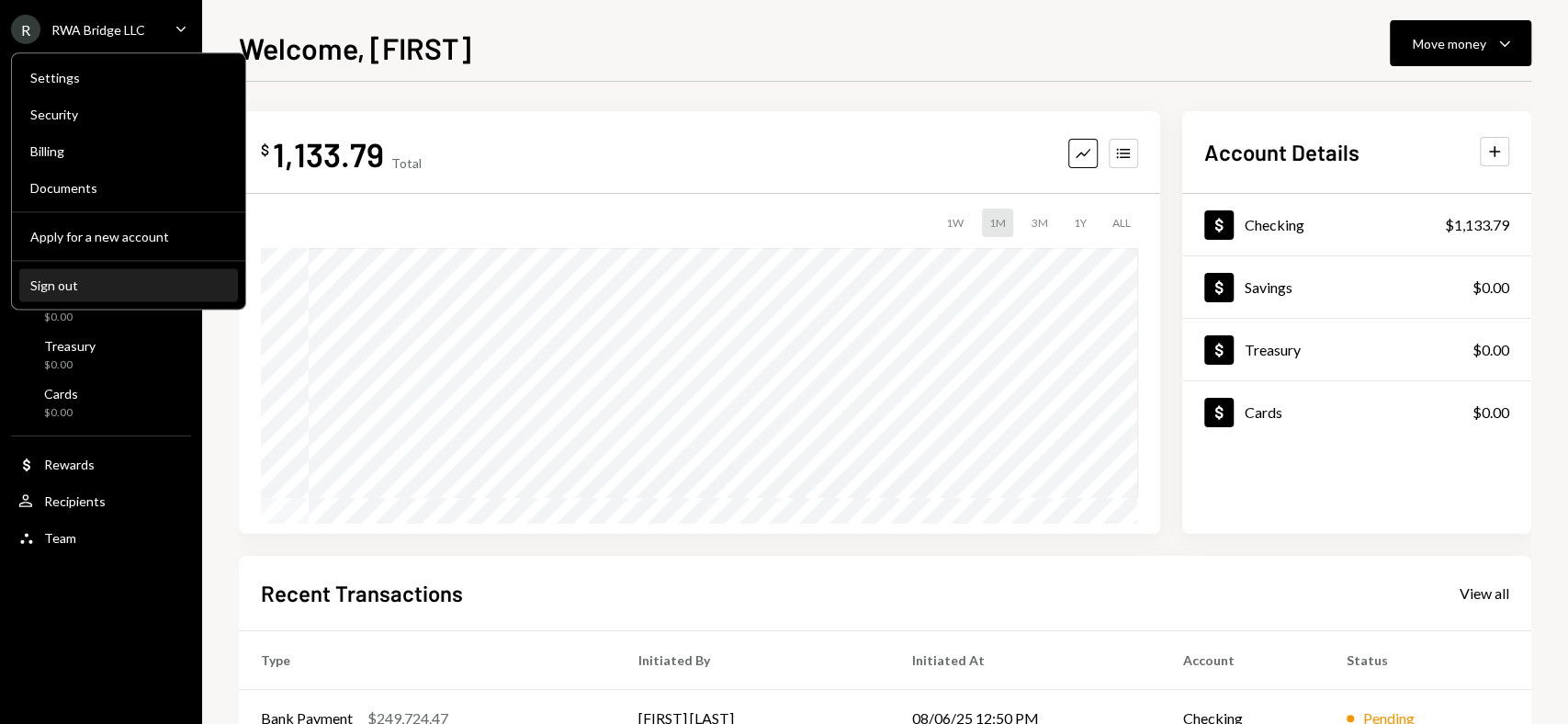 click on "Sign out" at bounding box center (129, 285) 